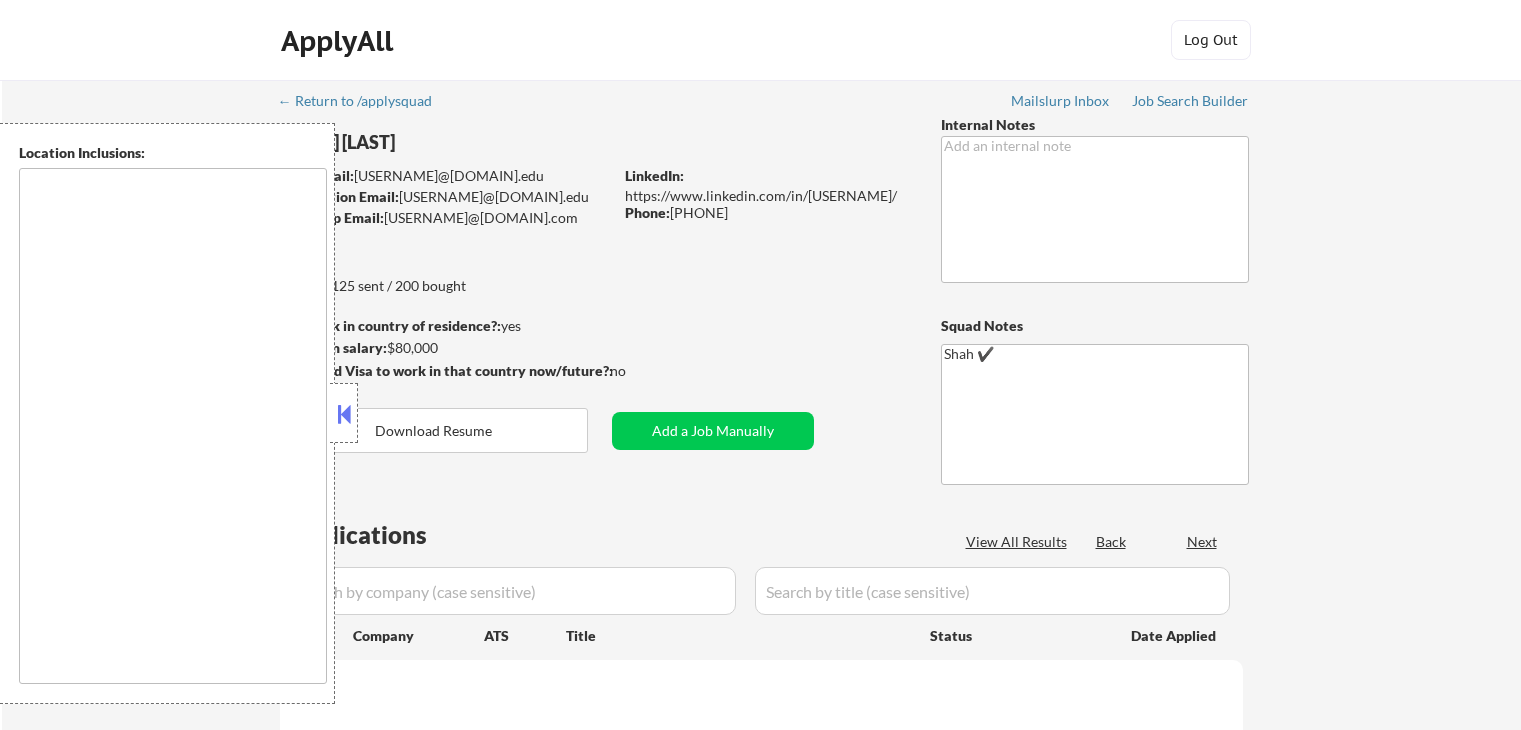 scroll, scrollTop: 0, scrollLeft: 0, axis: both 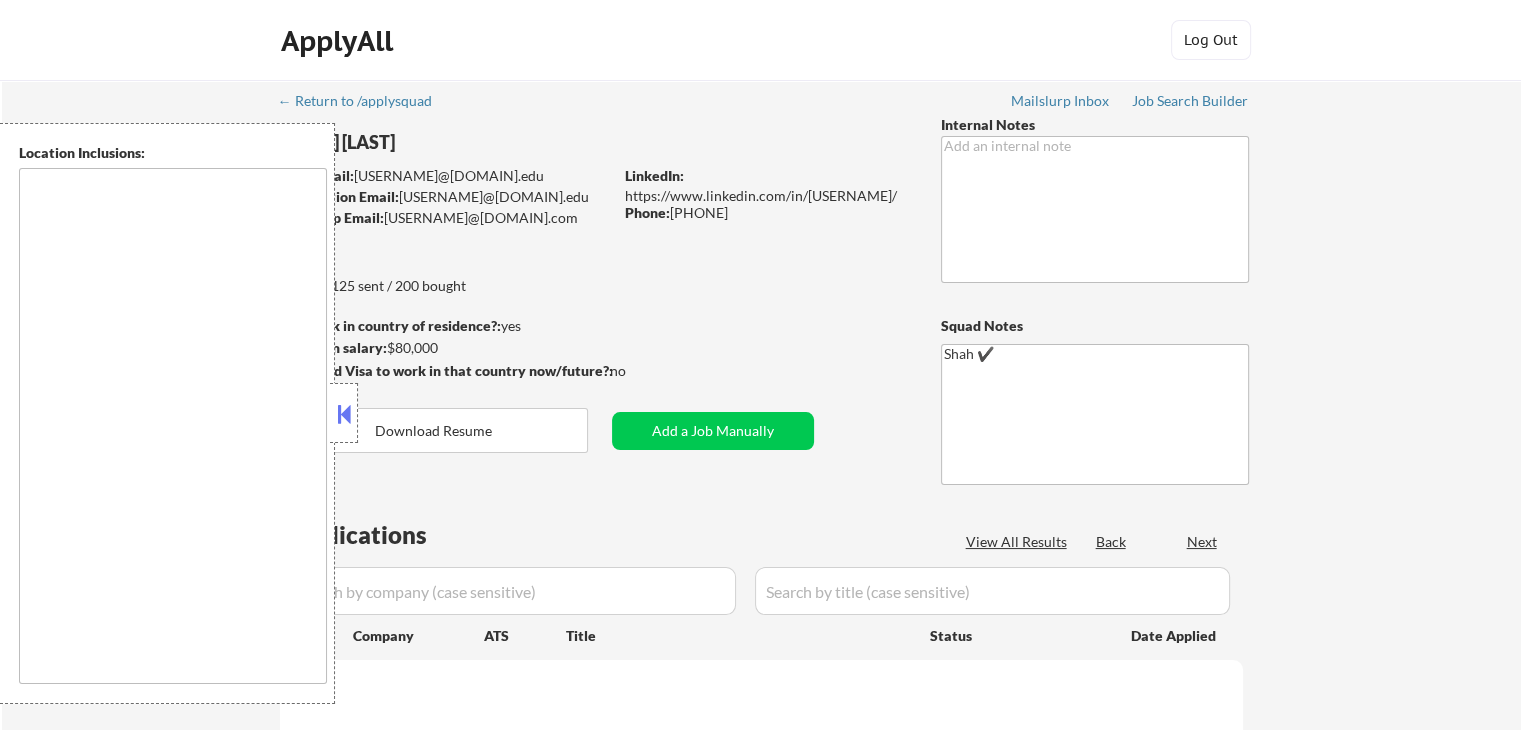 type on "[ CITY ], DE   [ CITY ], DE   [ CITY ], DE   [ CITY ], DE   [ CITY ], DE   [ CITY ], DE   [ CITY ], DE   [ CITY ], DE   [ CITY ], DE   [ CITY ], DE   [ CITY ], DE   [ CITY ], DE   [ CITY ], DE   [ CITY ], DE   [ CITY ], DE   [ CITY ], DE   [ CITY ], DE   [ CITY ], PA   [ CITY ], PA   [ CITY ], PA   [ CITY ], PA   [ CITY ], PA   [ CITY ], PA   [ CITY ], PA   [ CITY ], PA   [ CITY ], PA   [ CITY ], PA   [ CITY ], NJ   [ CITY ], NJ   [ CITY ], NJ   [ CITY ], NJ   [ CITY ] [ CITY ], PA   [ CITY ], PA   [ CITY ], PA   [ CITY ], PA   [ CITY ], PA   [ CITY ], PA   [ CITY ], NJ   [ CITY ], NJ   [ CITY ], DE   [ CITY ], DE   [ CITY ], DE   [ CITY ], DE   [ CITY ], DE   [ CITY ], DE   [ CITY ], DE   [ CITY ], DE   [ CITY ], DE   [ CITY ], DE   [ CITY ], DE   [ CITY ], DE   [ CITY ], DE   [ CITY ], DE   [ CITY ], DE   [ CITY ], DE  ..." 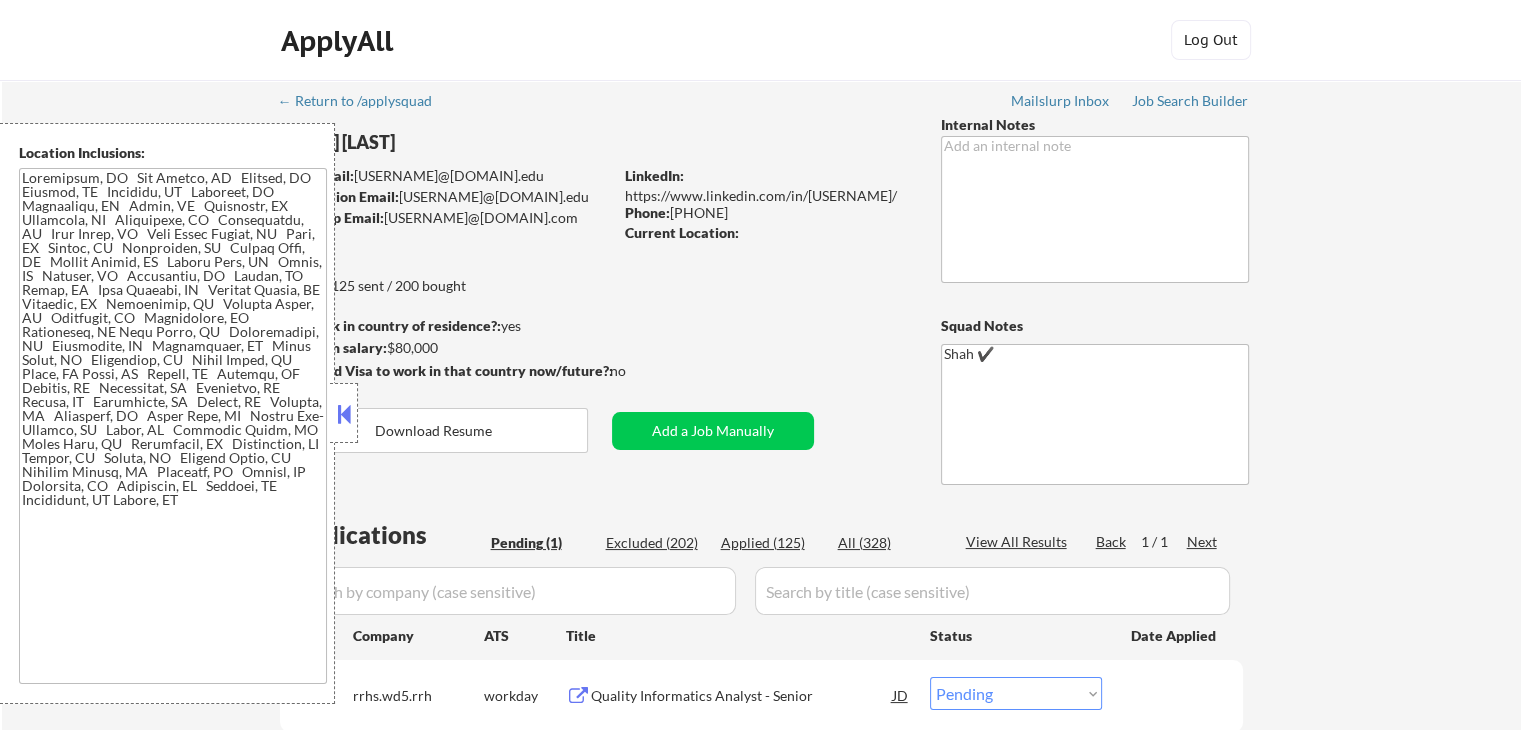click at bounding box center [344, 414] 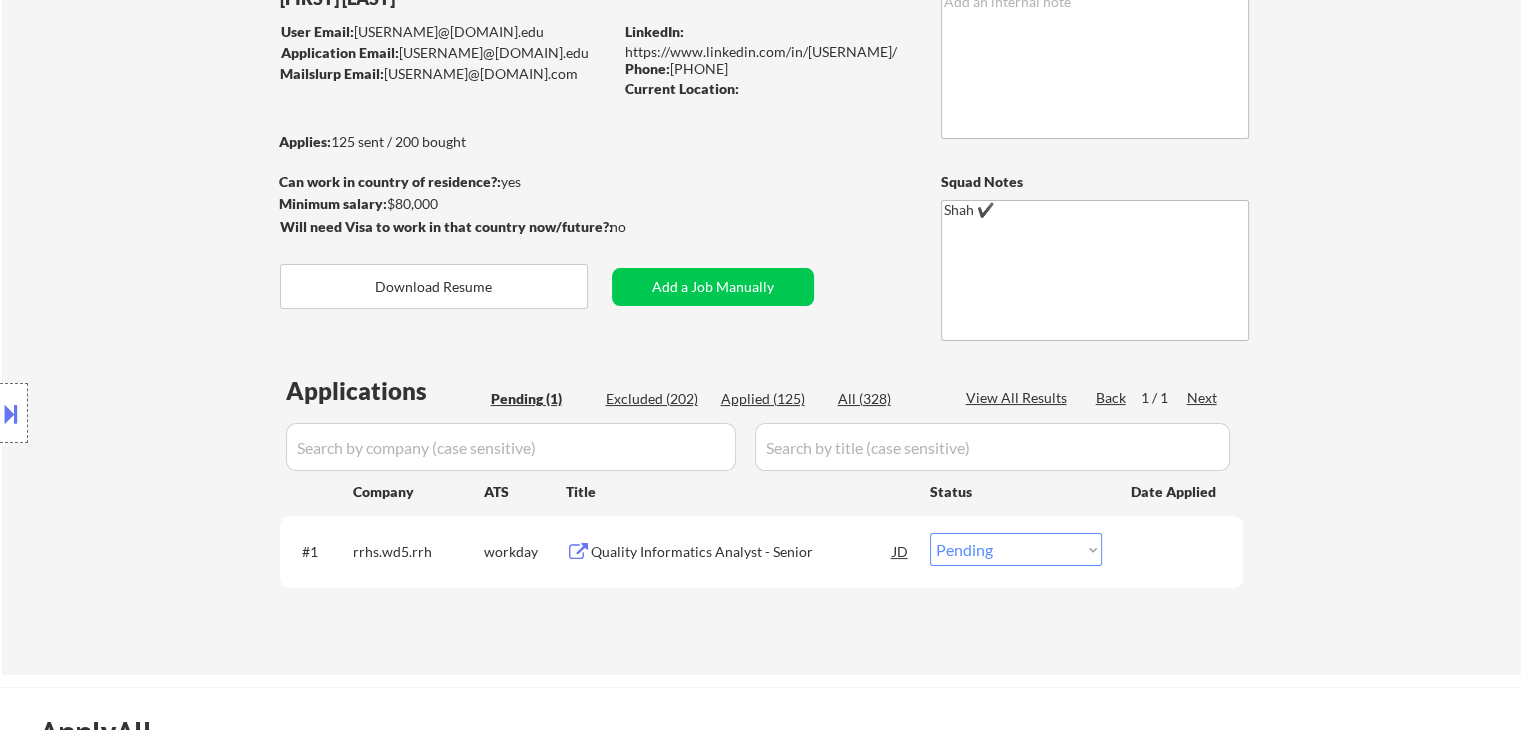 scroll, scrollTop: 300, scrollLeft: 0, axis: vertical 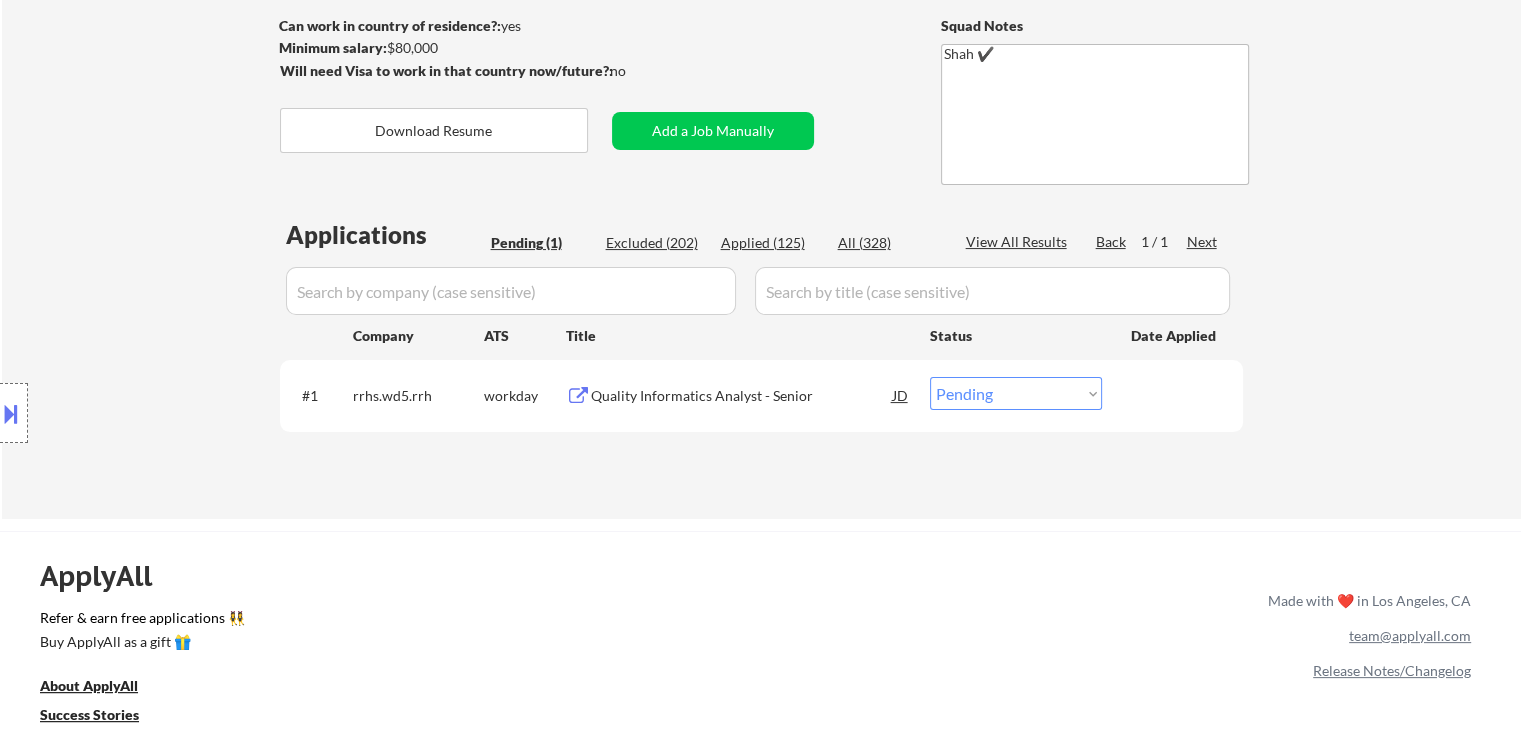 click on "Quality Informatics Analyst - Senior" at bounding box center (742, 396) 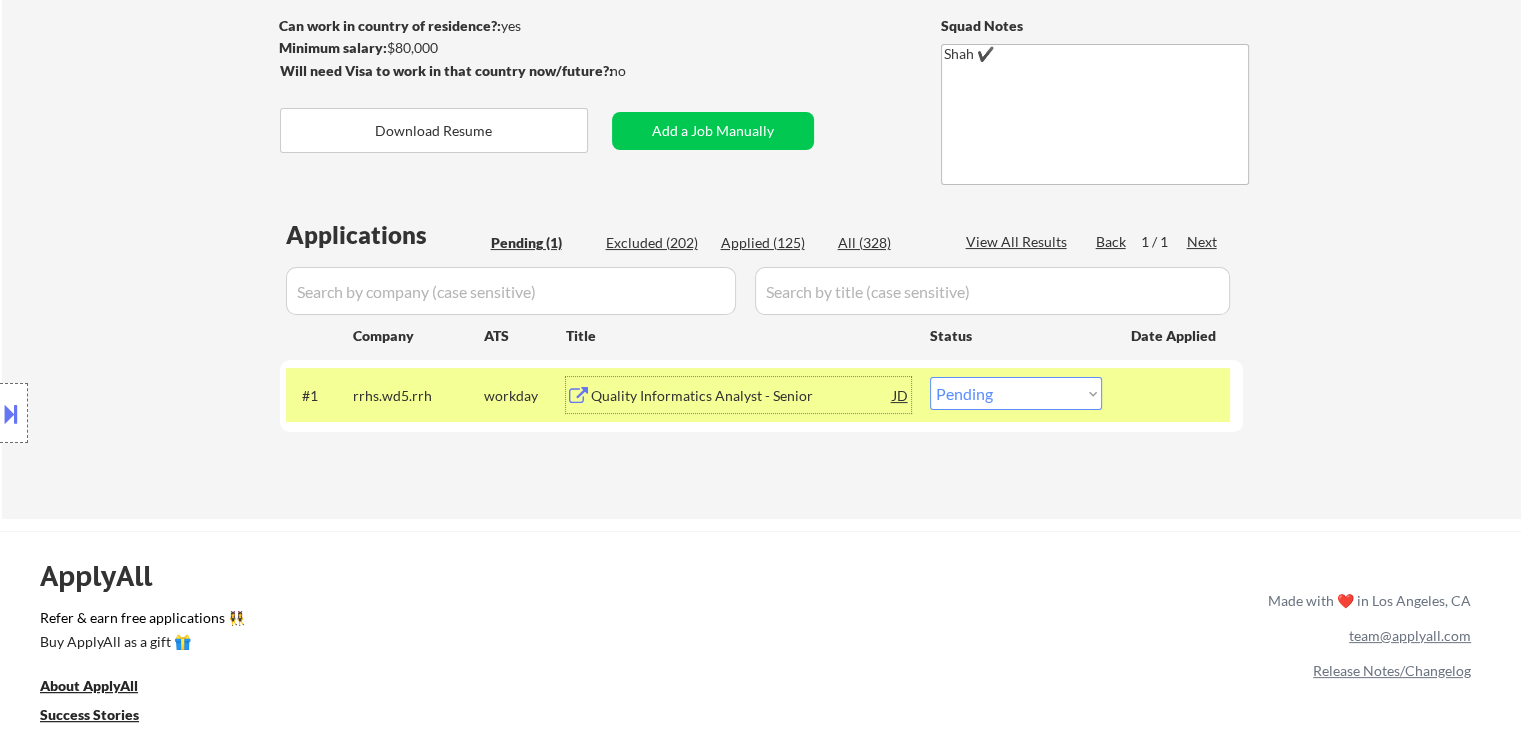 click at bounding box center (14, 413) 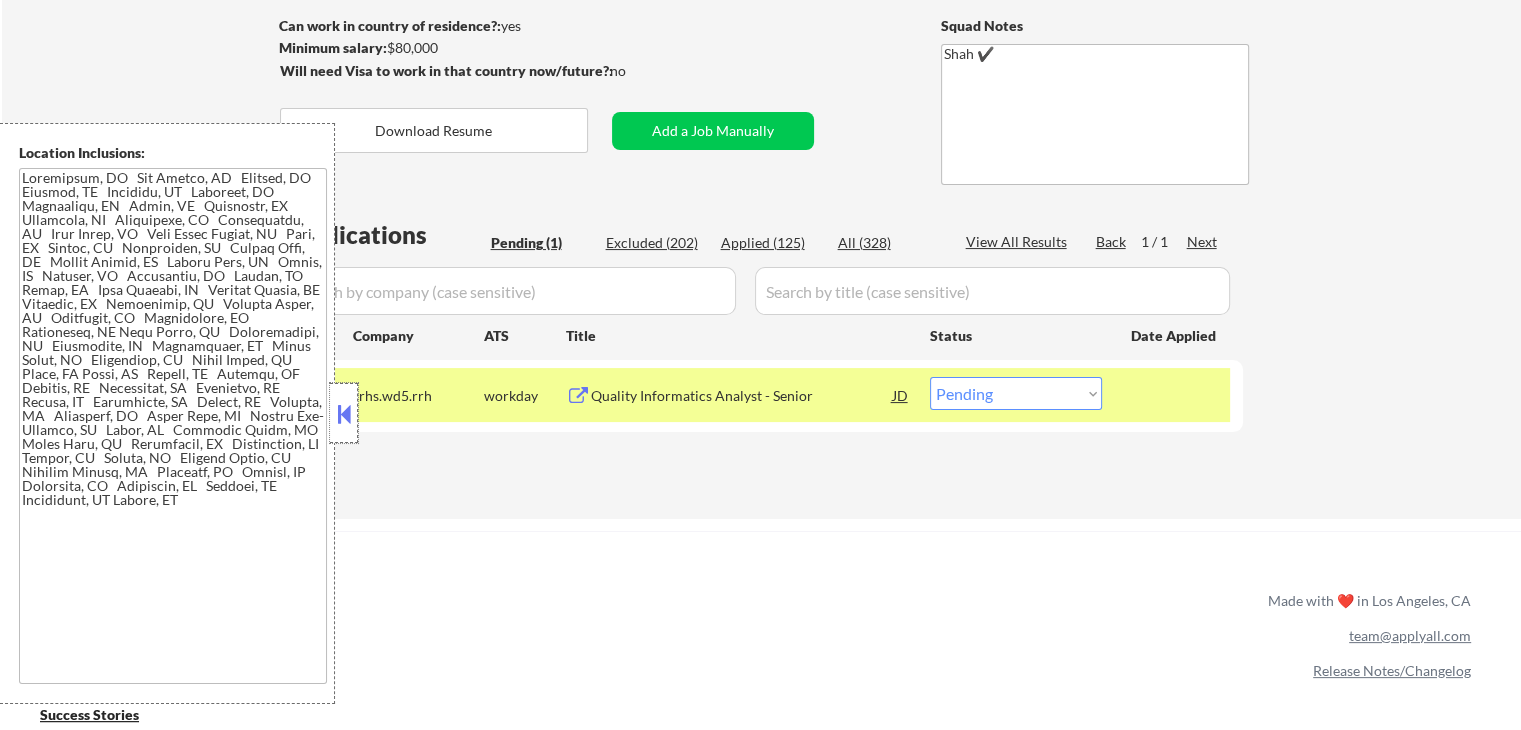 click at bounding box center (344, 413) 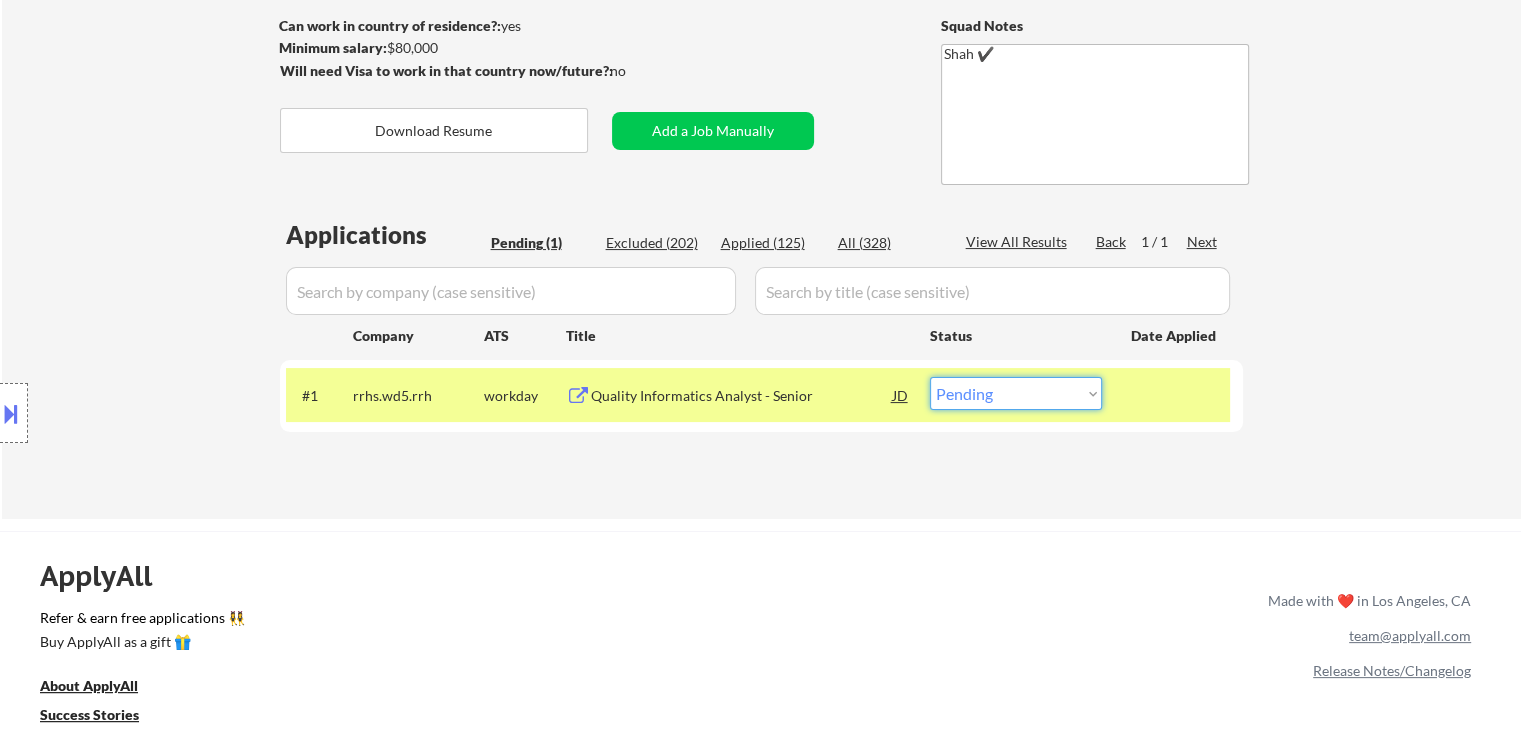 click on "Choose an option... Pending Applied Excluded (Questions) Excluded (Expired) Excluded (Location) Excluded (Bad Match) Excluded (Blocklist) Excluded (Salary) Excluded (Other)" at bounding box center (1016, 393) 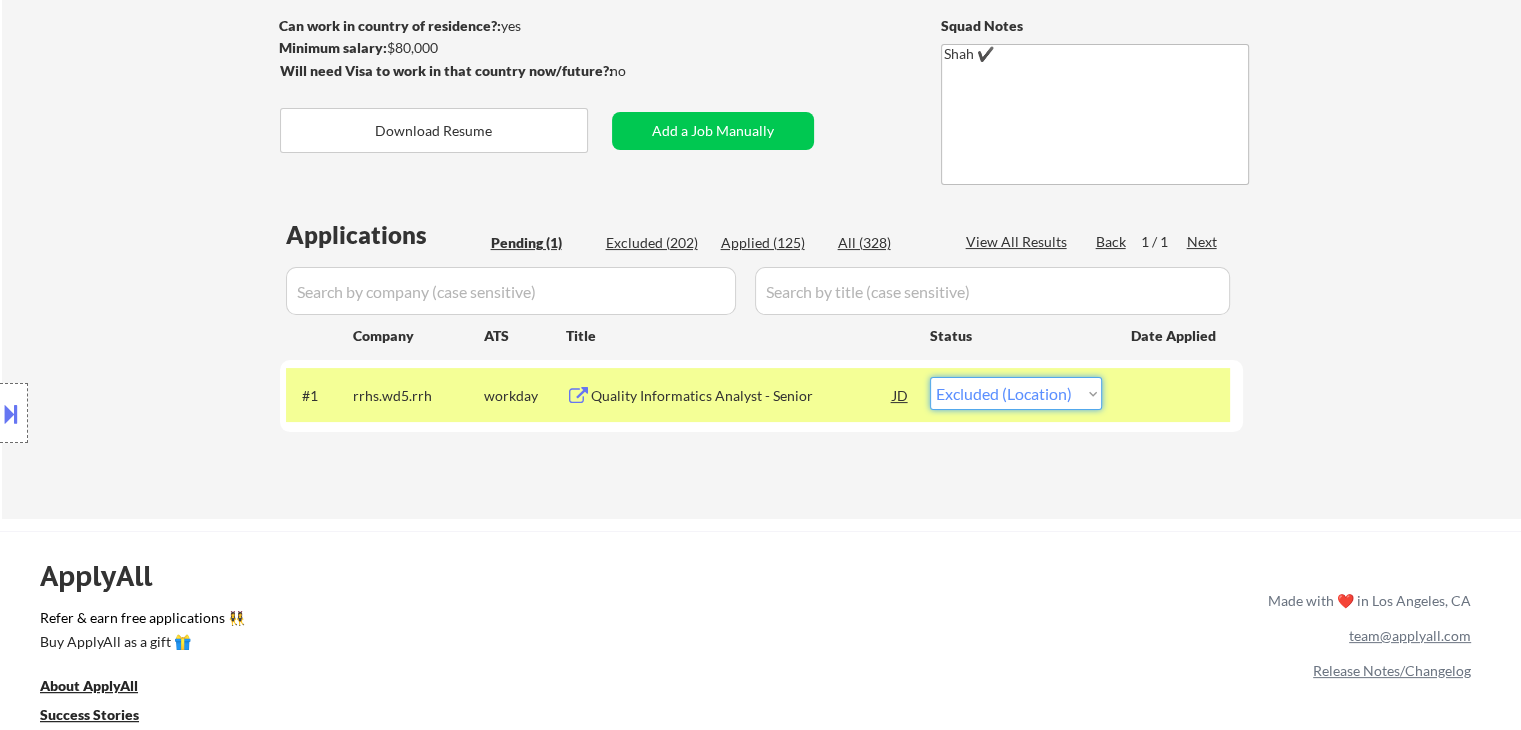 click on "Choose an option... Pending Applied Excluded (Questions) Excluded (Expired) Excluded (Location) Excluded (Bad Match) Excluded (Blocklist) Excluded (Salary) Excluded (Other)" at bounding box center (1016, 393) 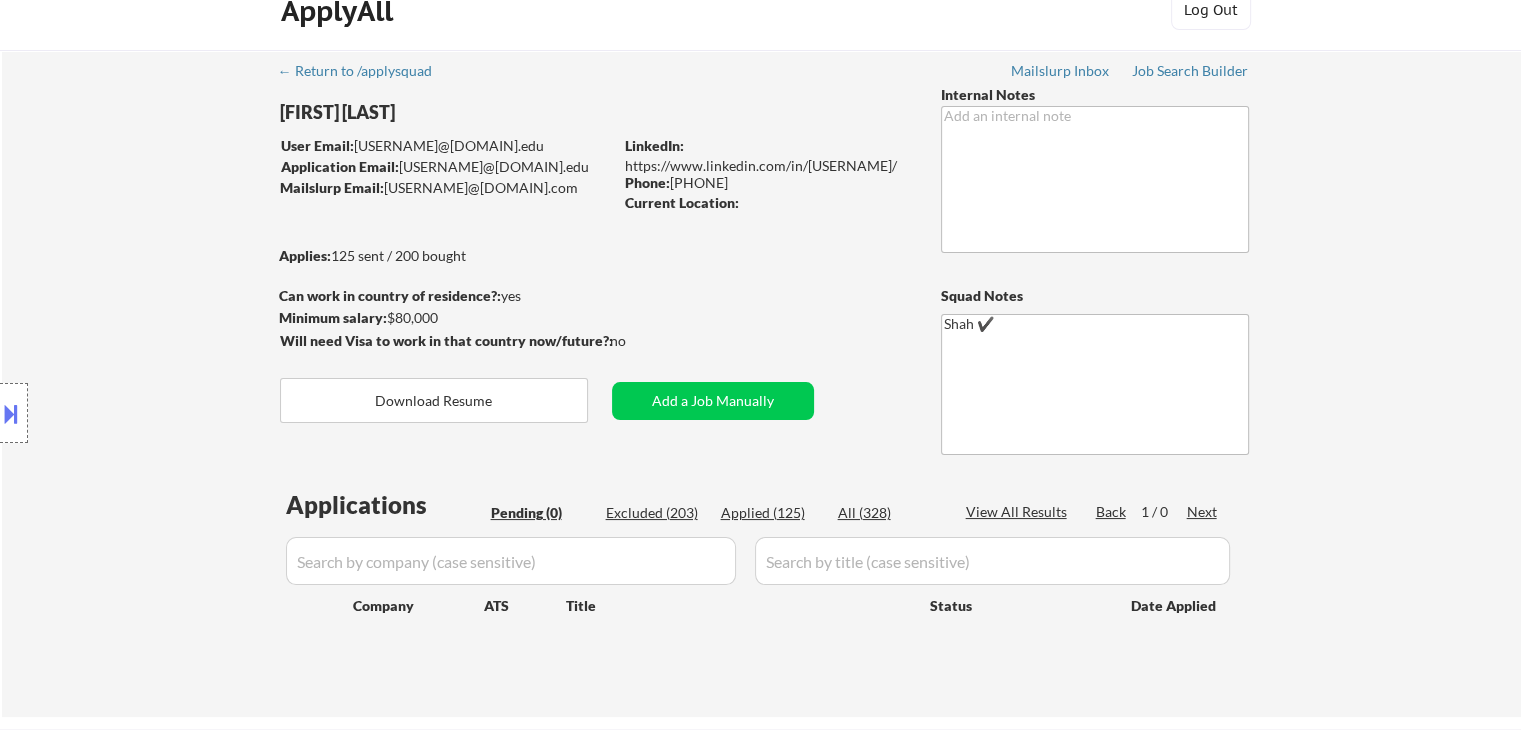 scroll, scrollTop: 0, scrollLeft: 0, axis: both 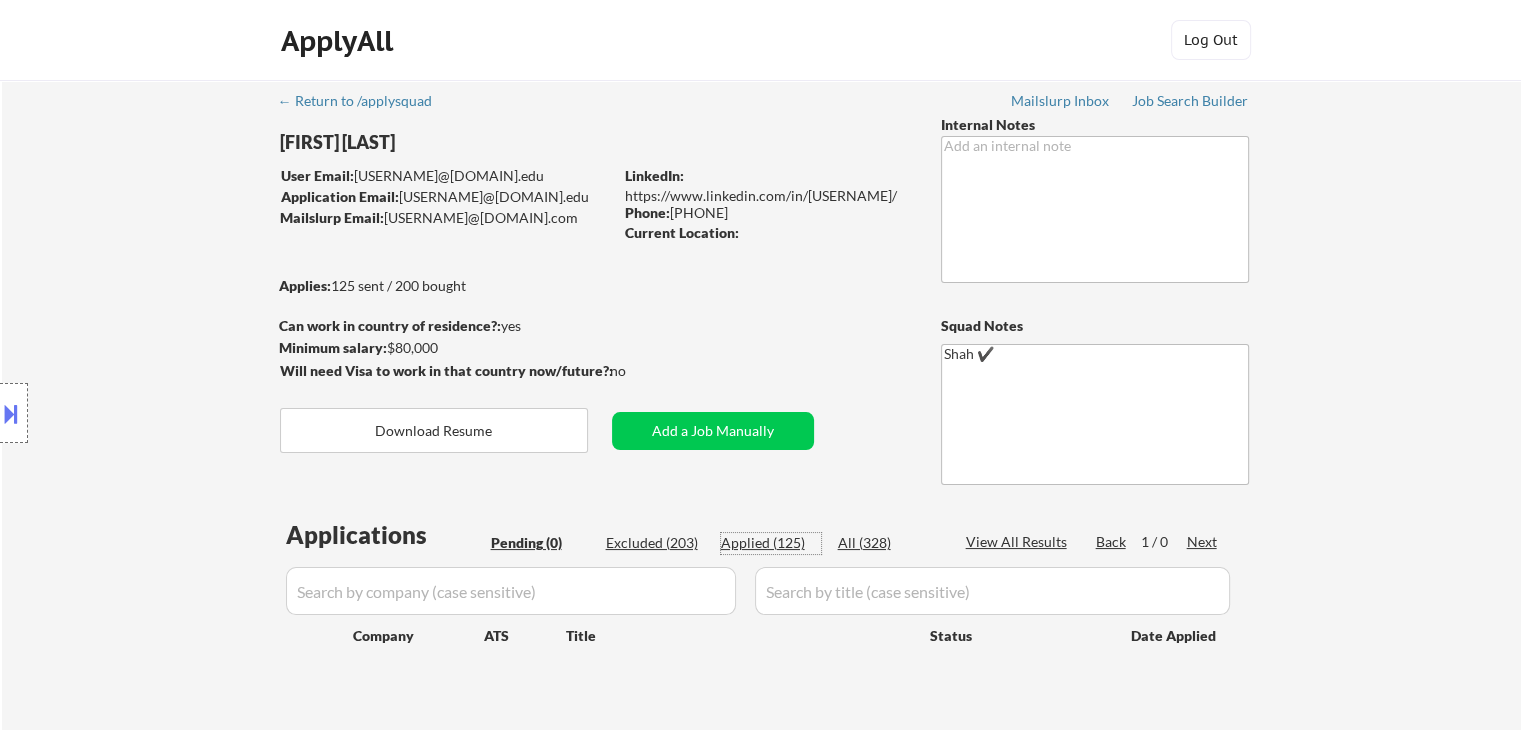 click on "Applied (125)" at bounding box center (771, 543) 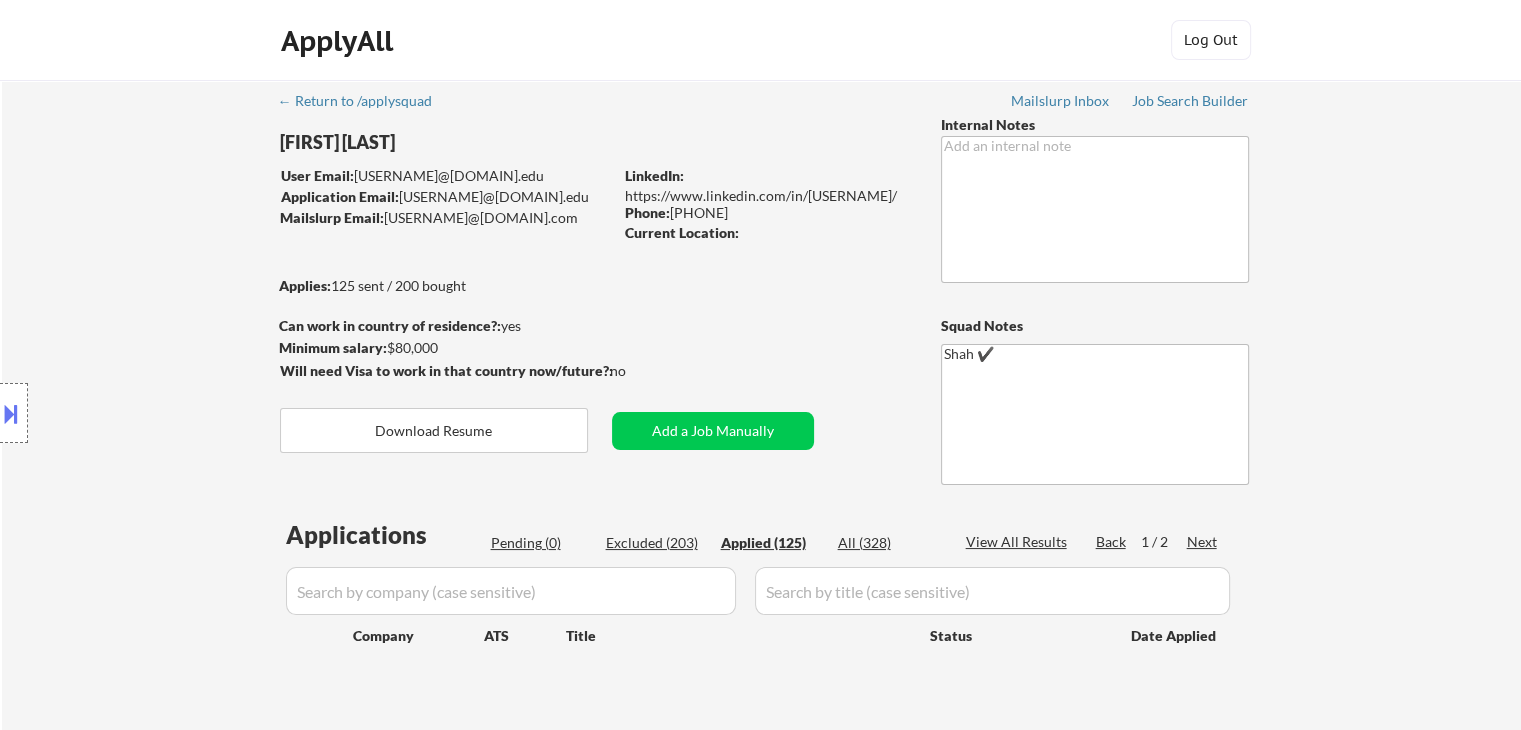 select on ""applied"" 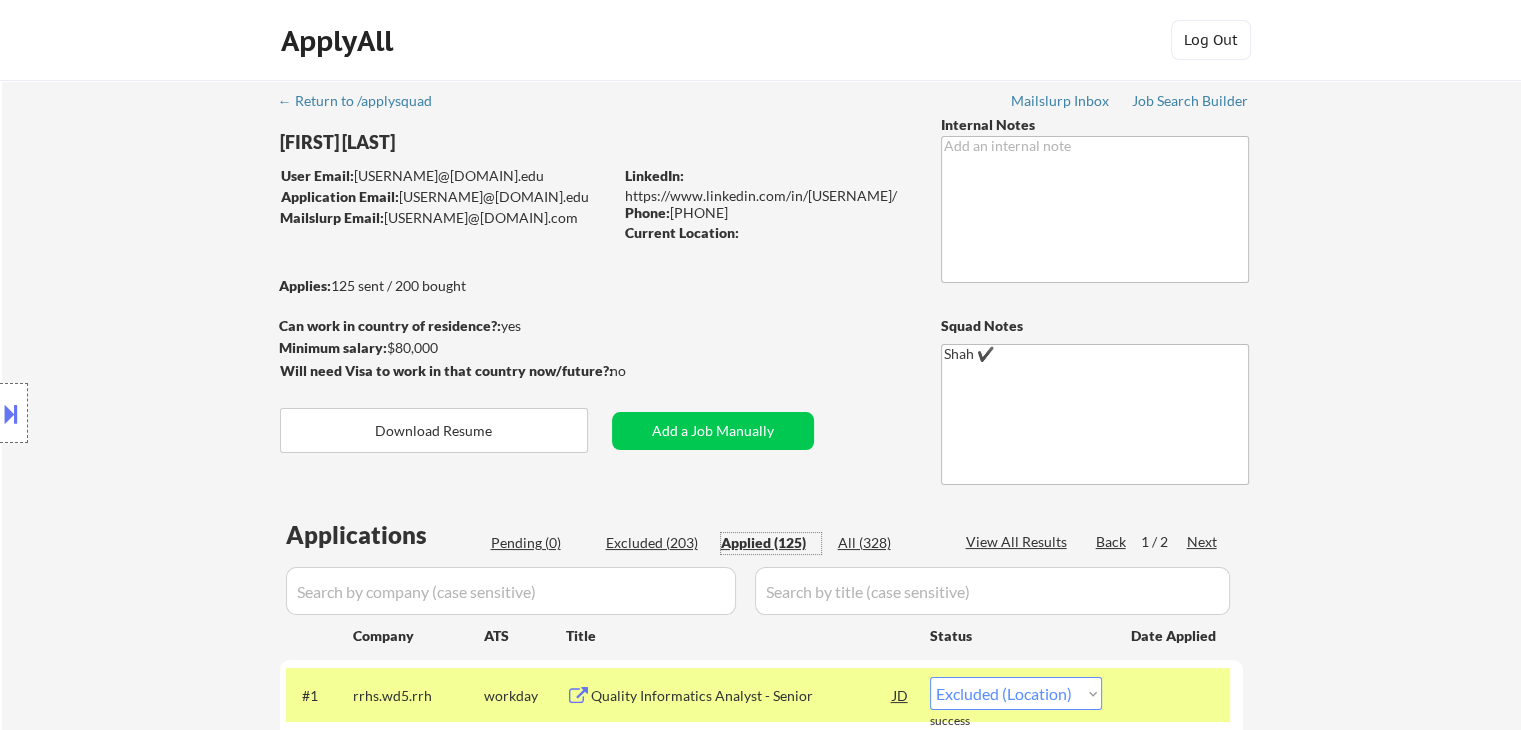 select on ""applied"" 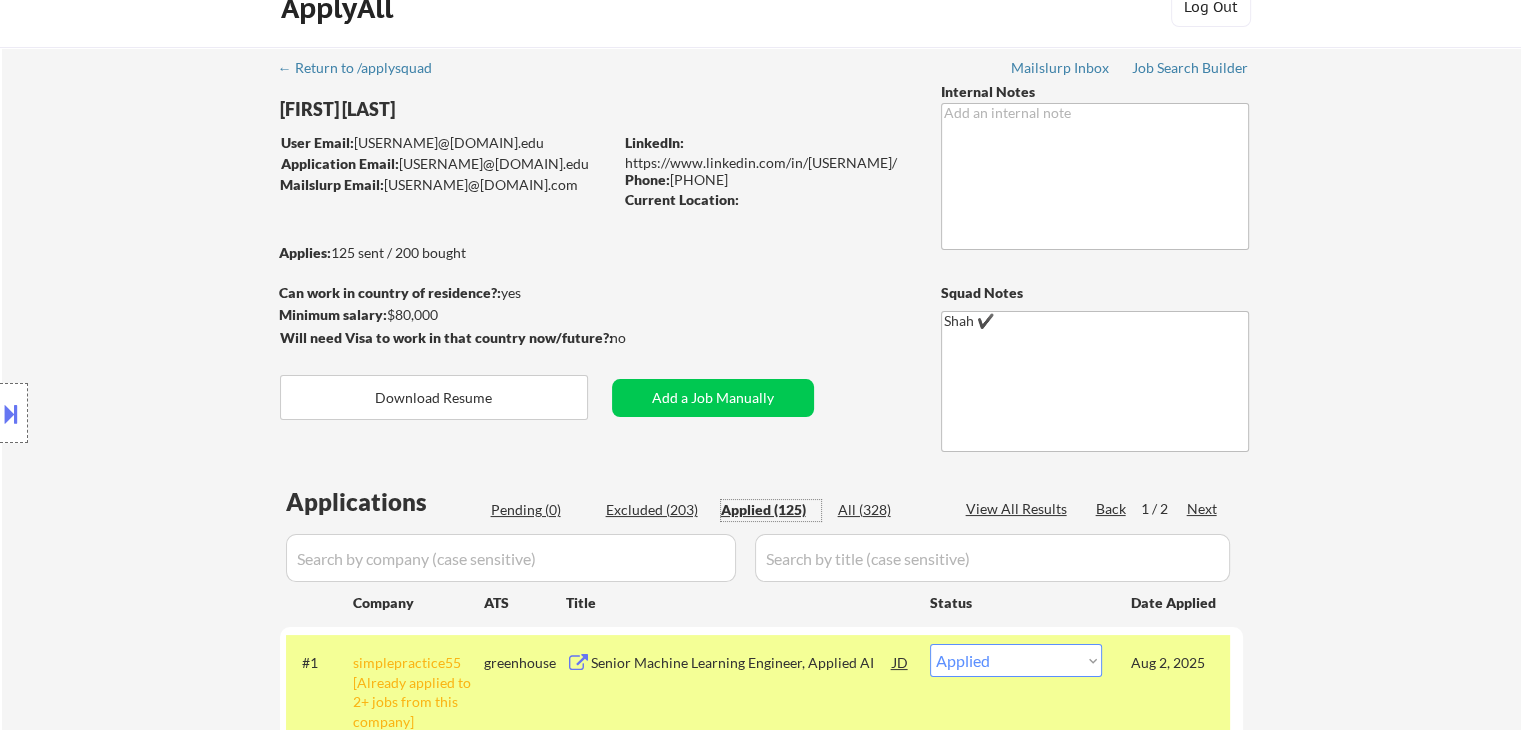 scroll, scrollTop: 0, scrollLeft: 0, axis: both 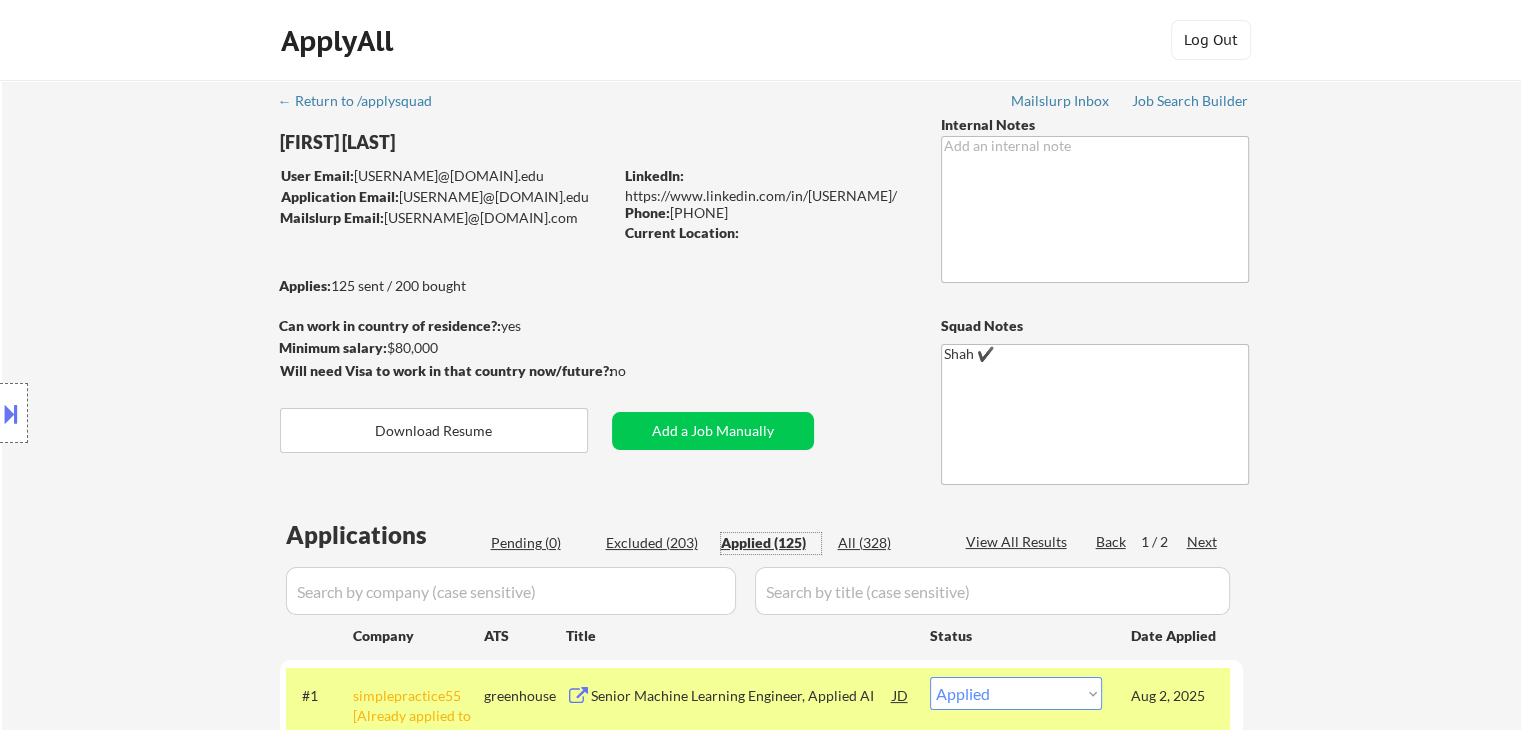 click on "Location Inclusions:" at bounding box center (179, 413) 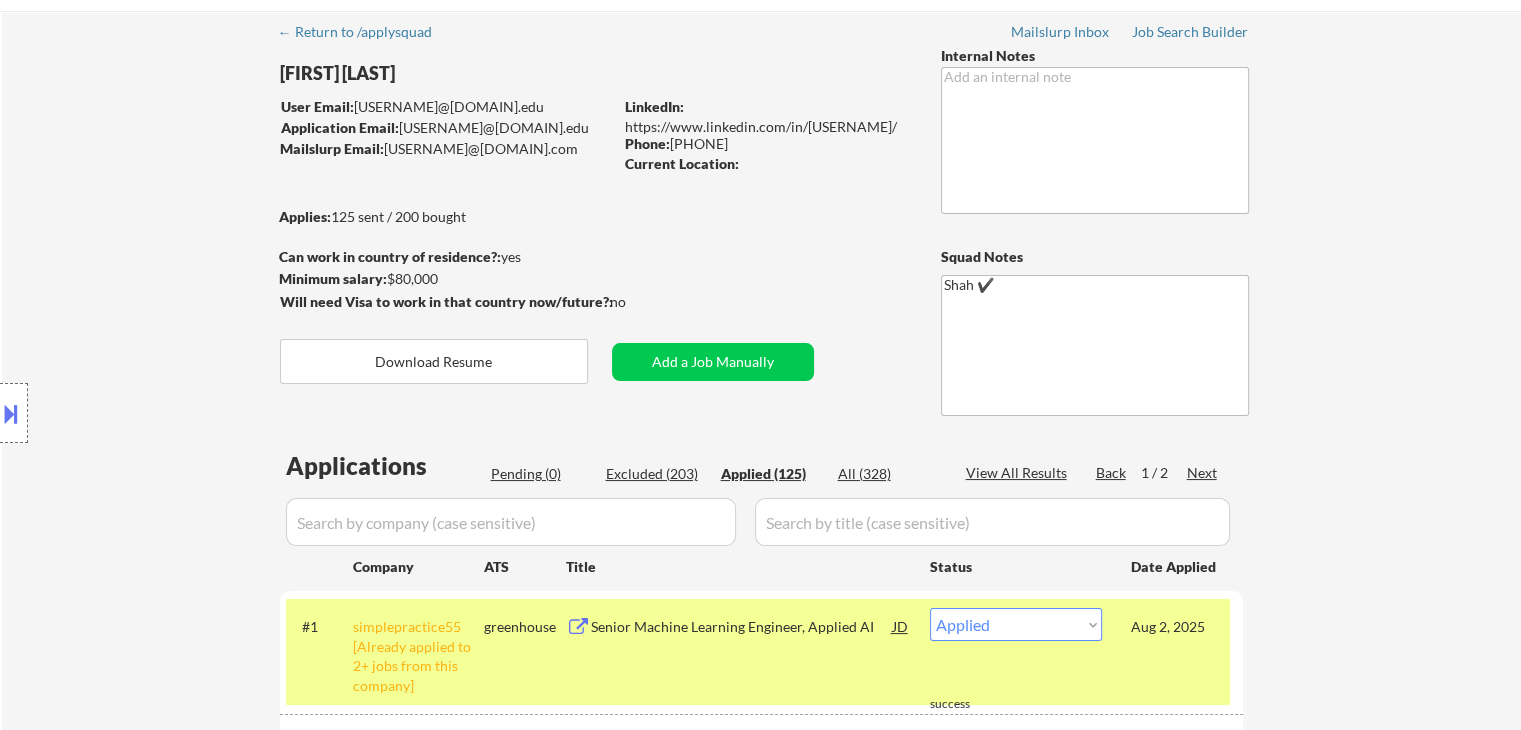 scroll, scrollTop: 100, scrollLeft: 0, axis: vertical 